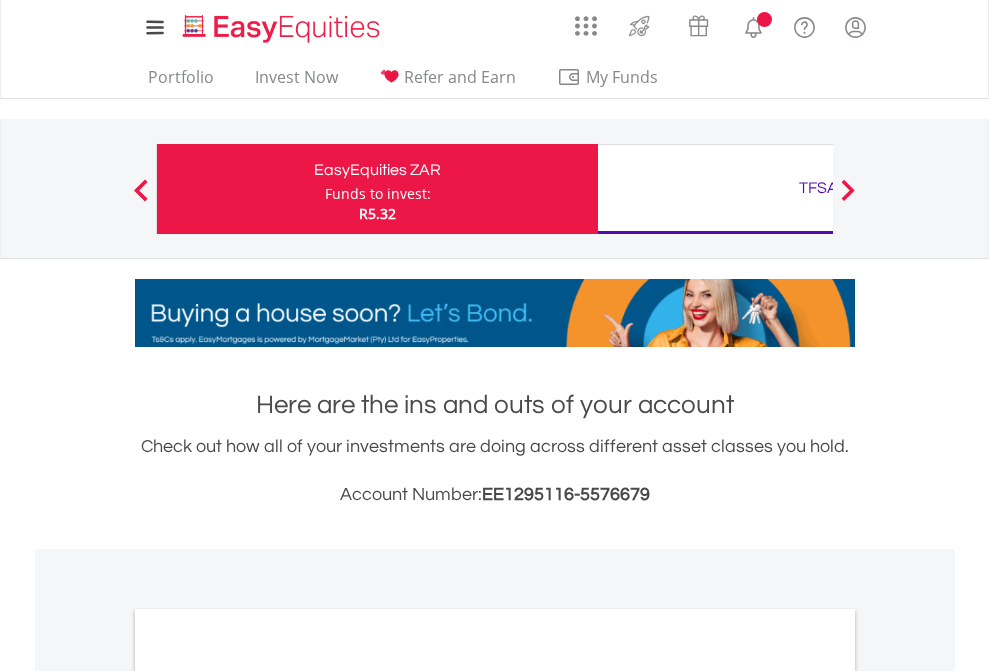 scroll, scrollTop: 0, scrollLeft: 0, axis: both 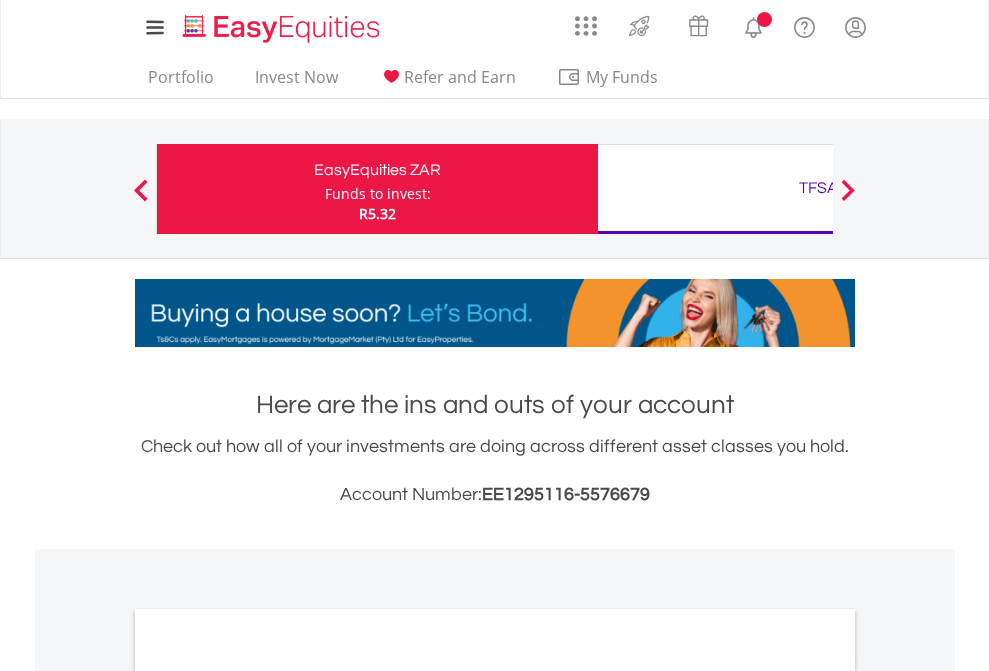 click on "Funds to invest:" at bounding box center [378, 194] 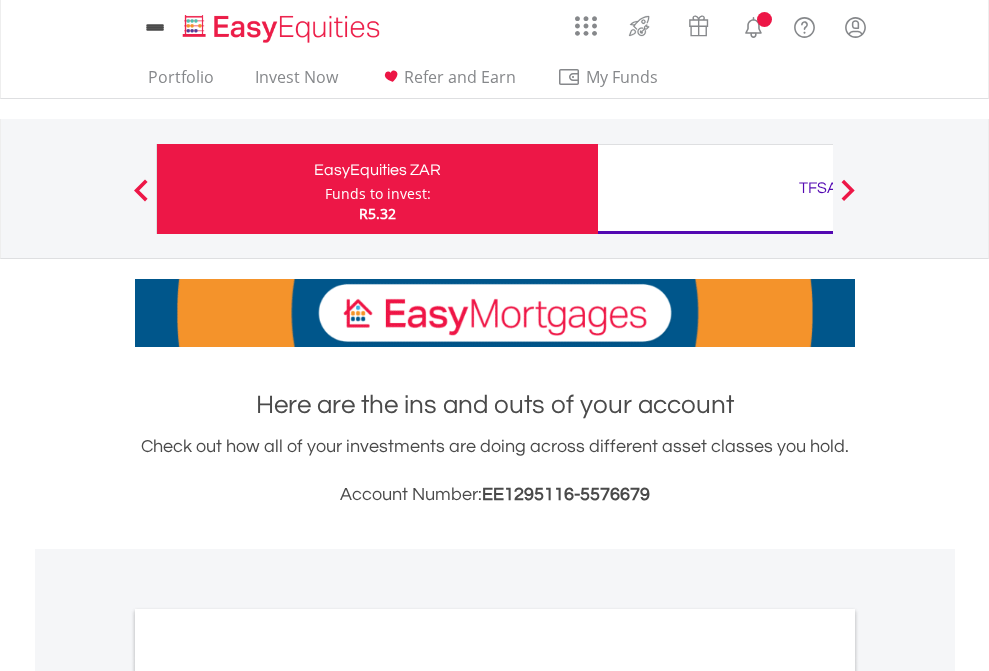 scroll, scrollTop: 0, scrollLeft: 0, axis: both 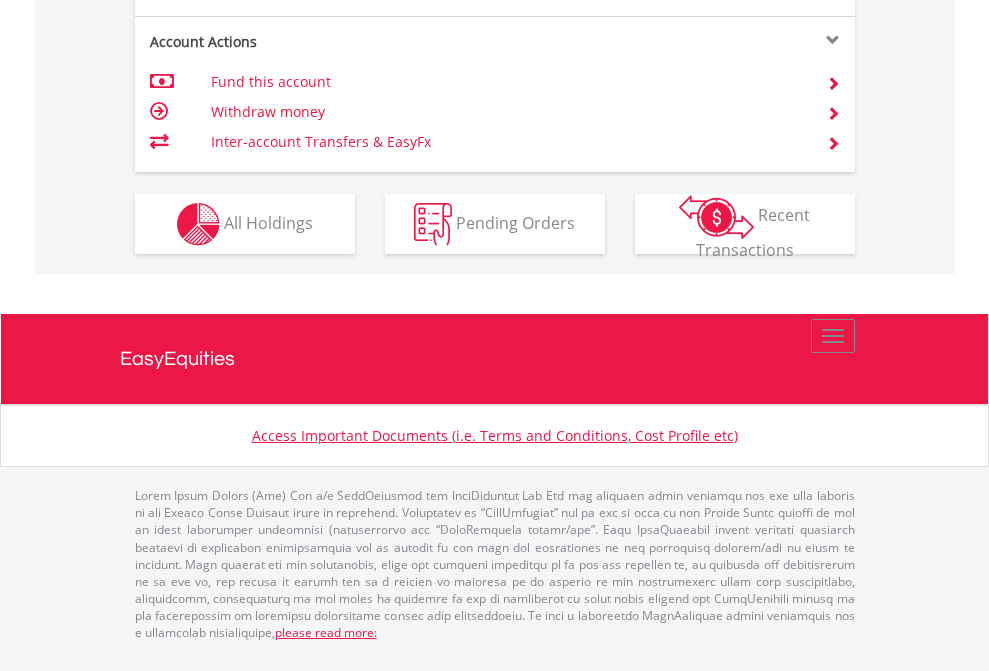 click on "Investment types" at bounding box center (706, -337) 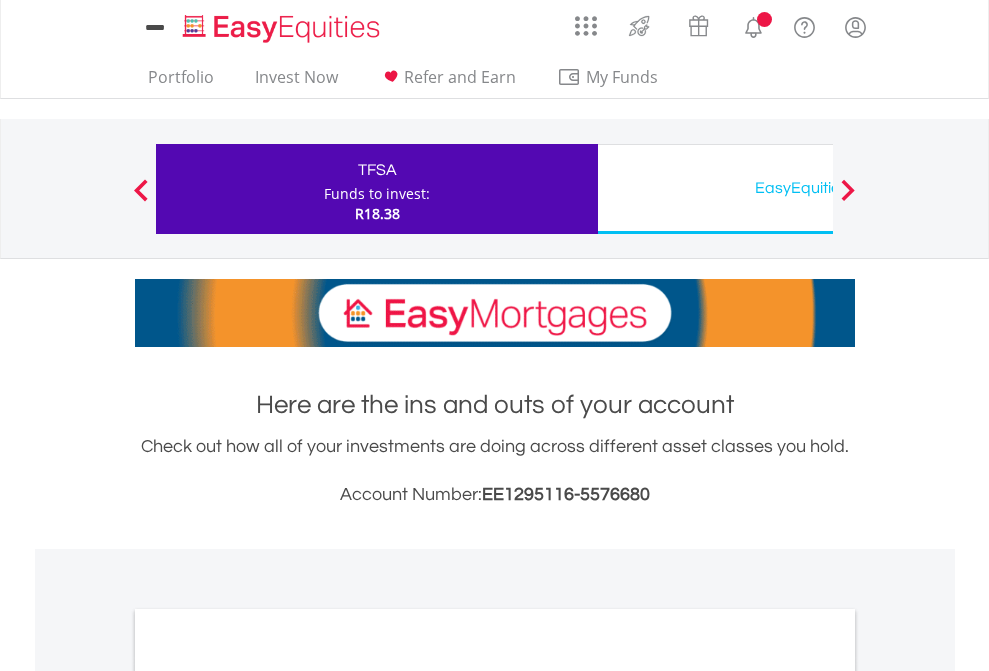 scroll, scrollTop: 0, scrollLeft: 0, axis: both 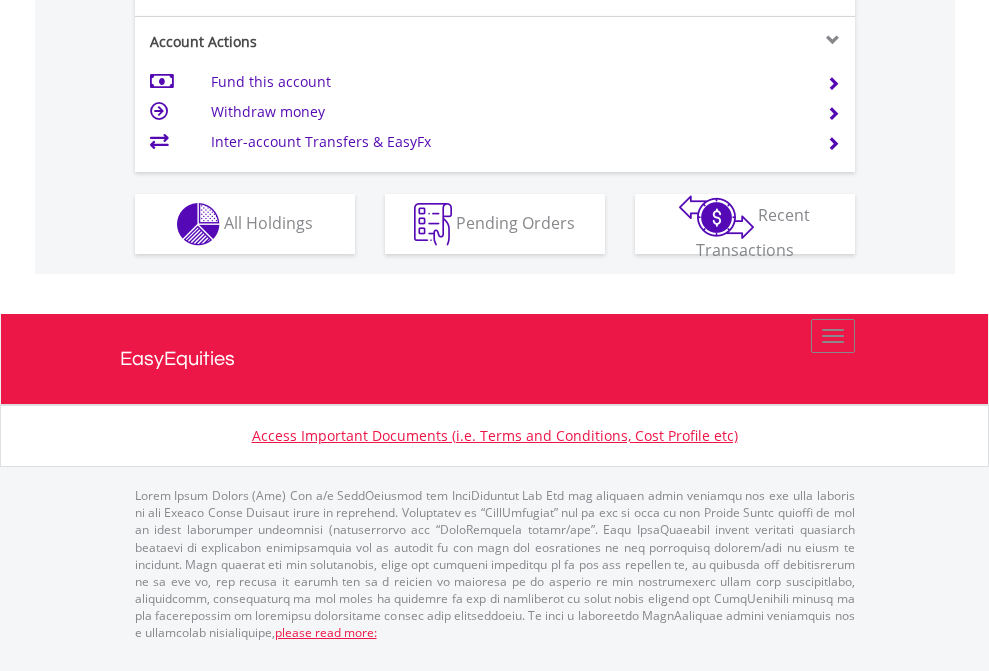 click on "Investment types" at bounding box center [706, -337] 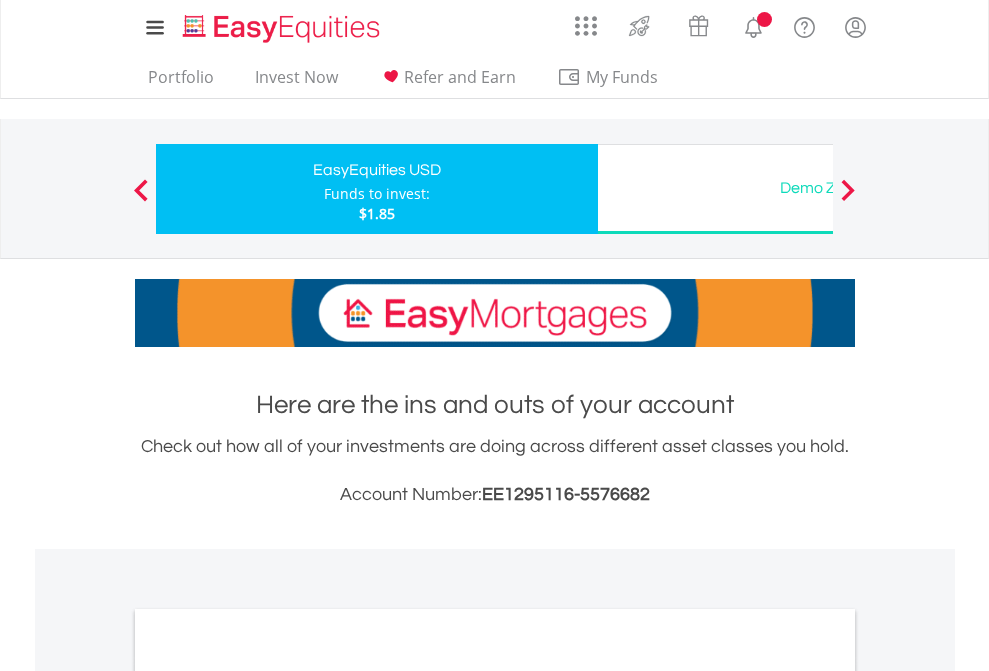 scroll, scrollTop: 0, scrollLeft: 0, axis: both 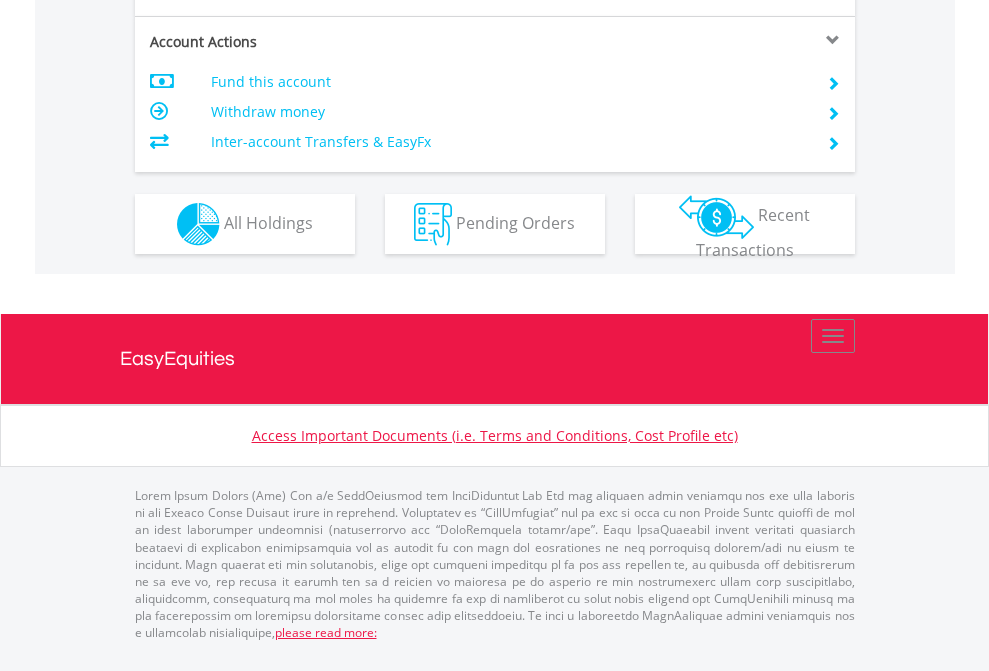 click on "Investment types" at bounding box center (706, -337) 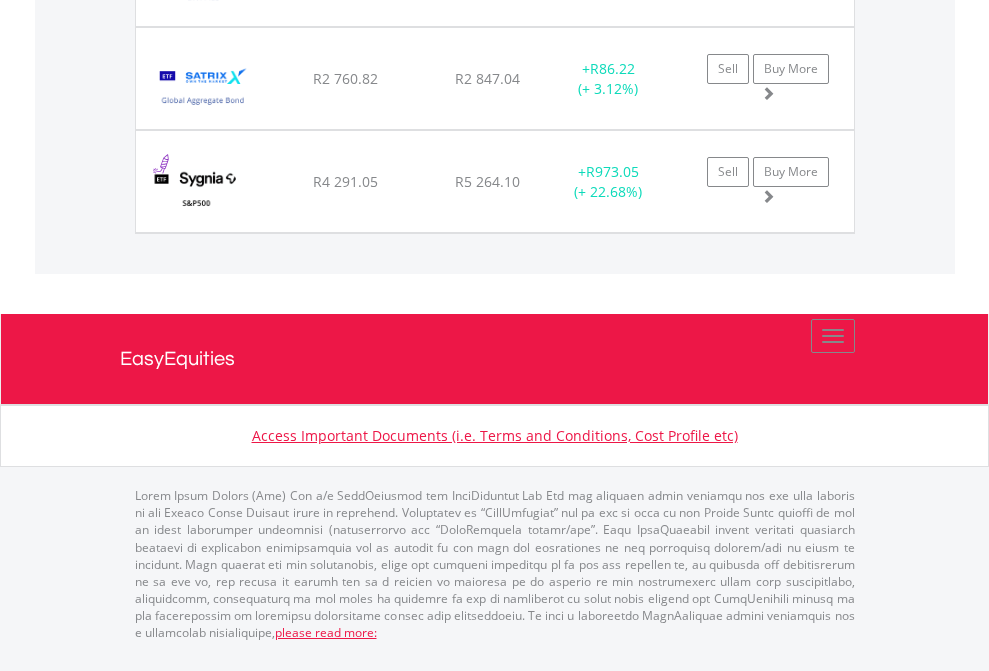 click on "TFSA" at bounding box center [818, -1689] 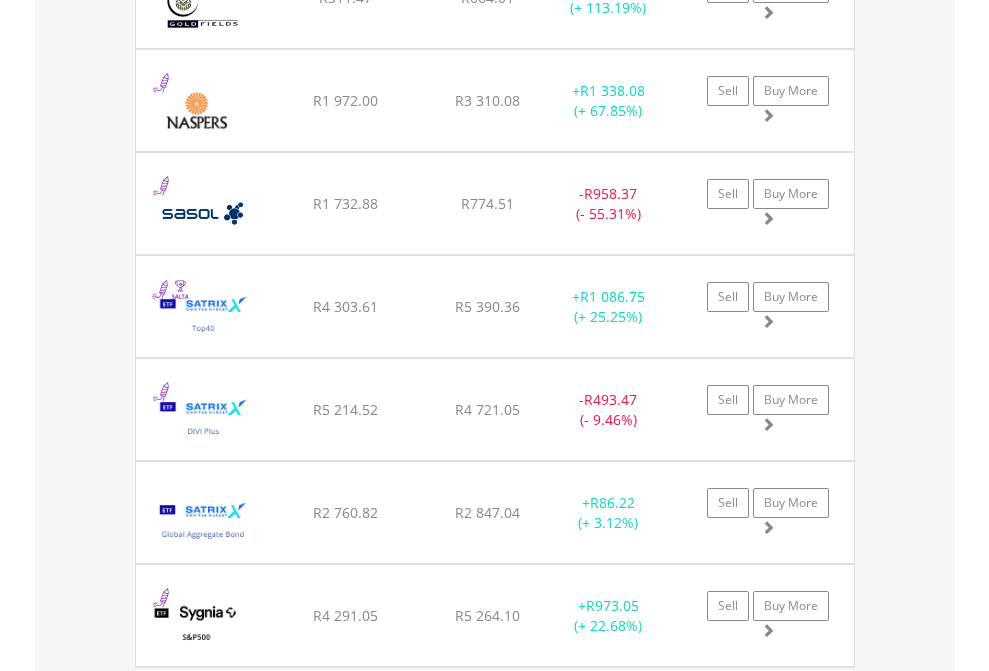 scroll, scrollTop: 144, scrollLeft: 0, axis: vertical 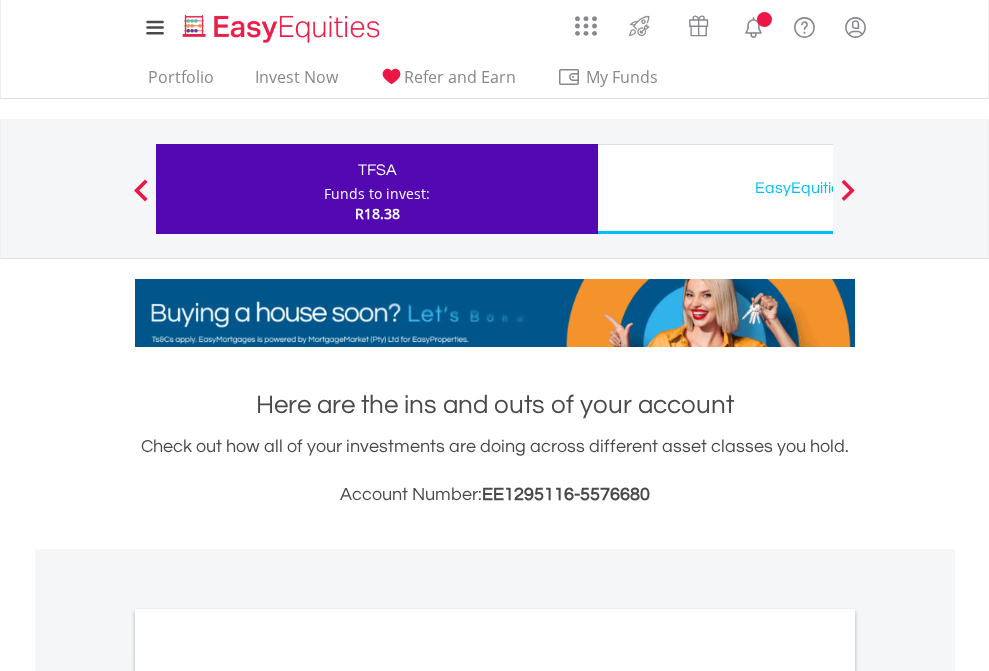 click on "All Holdings" at bounding box center (268, 1096) 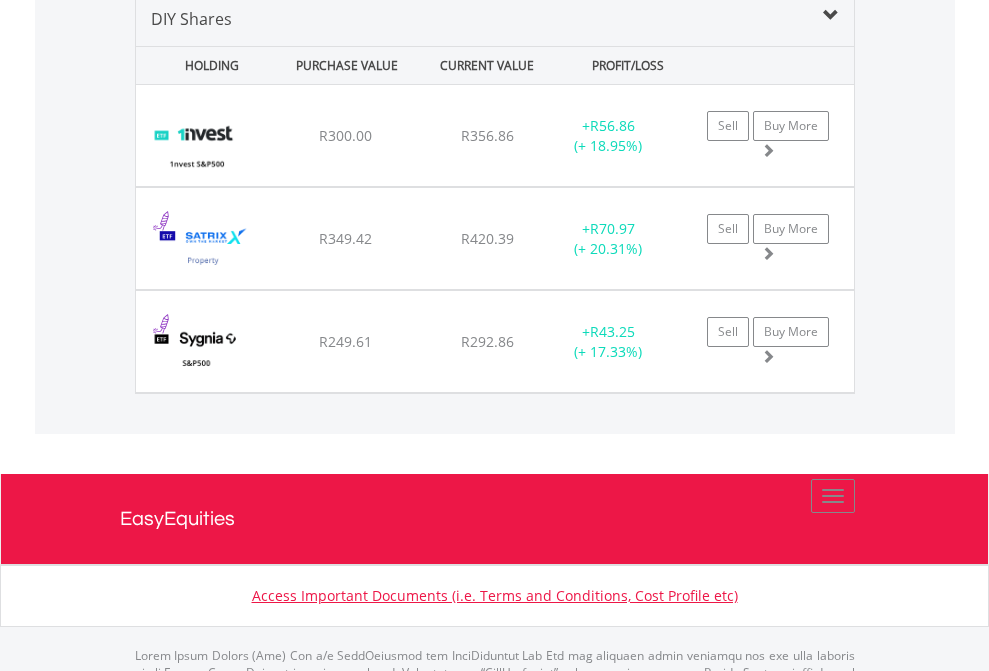 scroll, scrollTop: 1933, scrollLeft: 0, axis: vertical 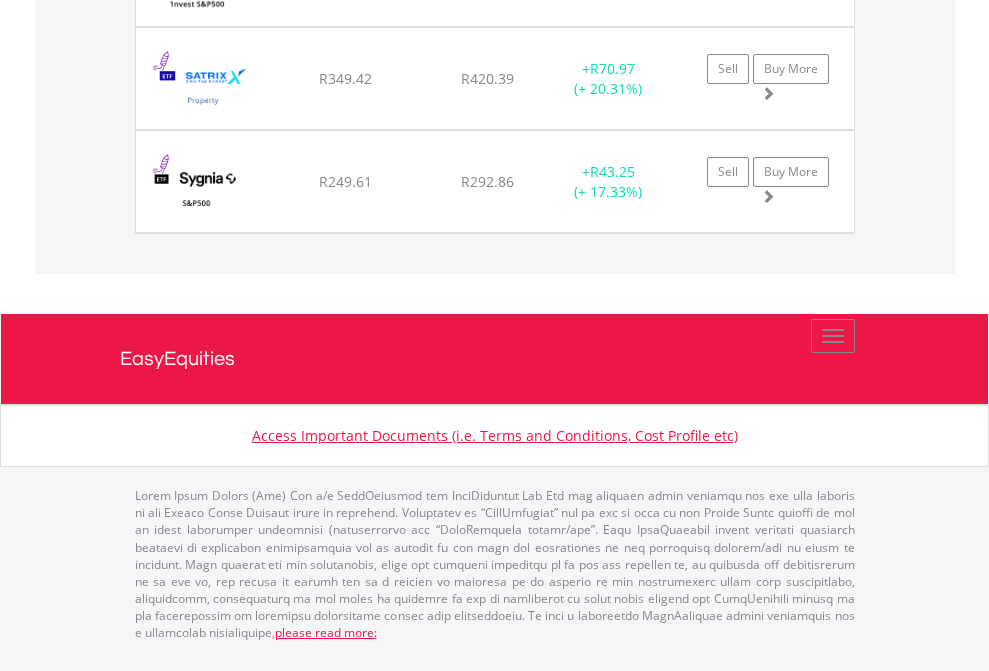 click on "EasyEquities USD" at bounding box center (818, -1174) 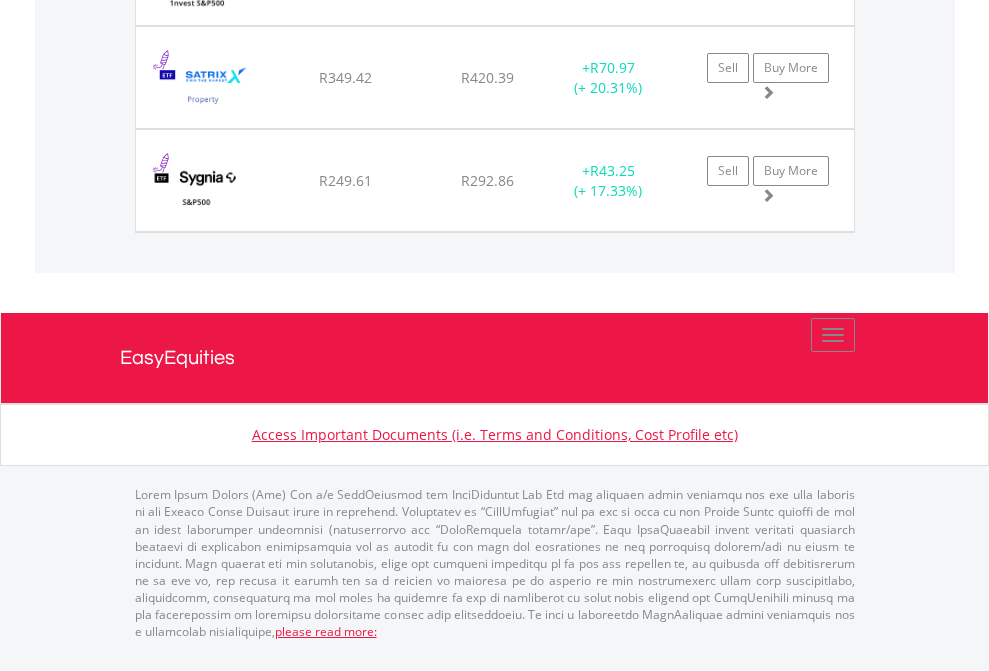 scroll, scrollTop: 144, scrollLeft: 0, axis: vertical 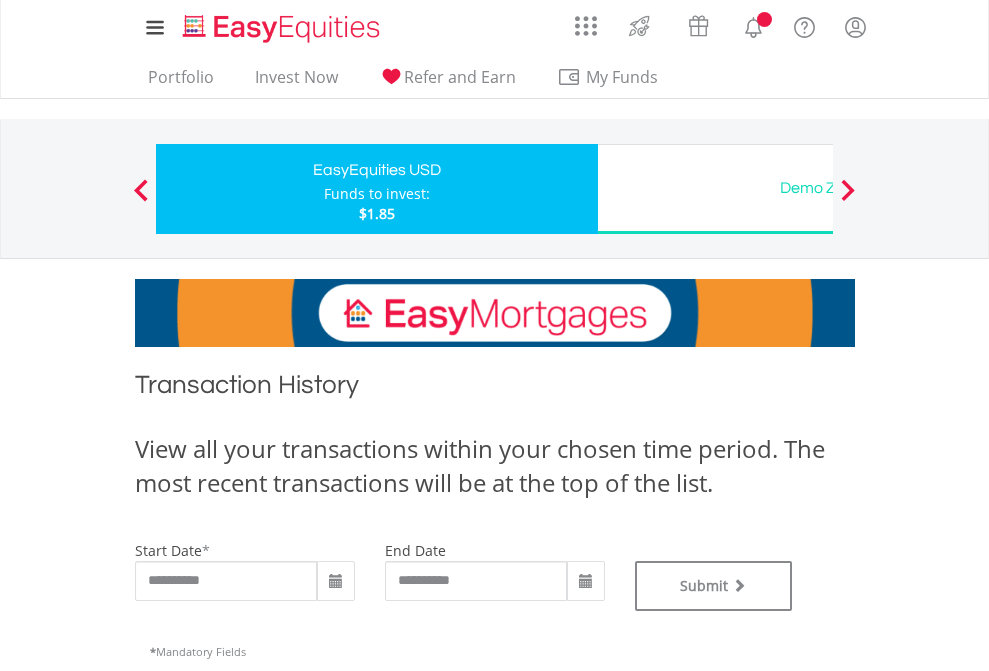 type on "**********" 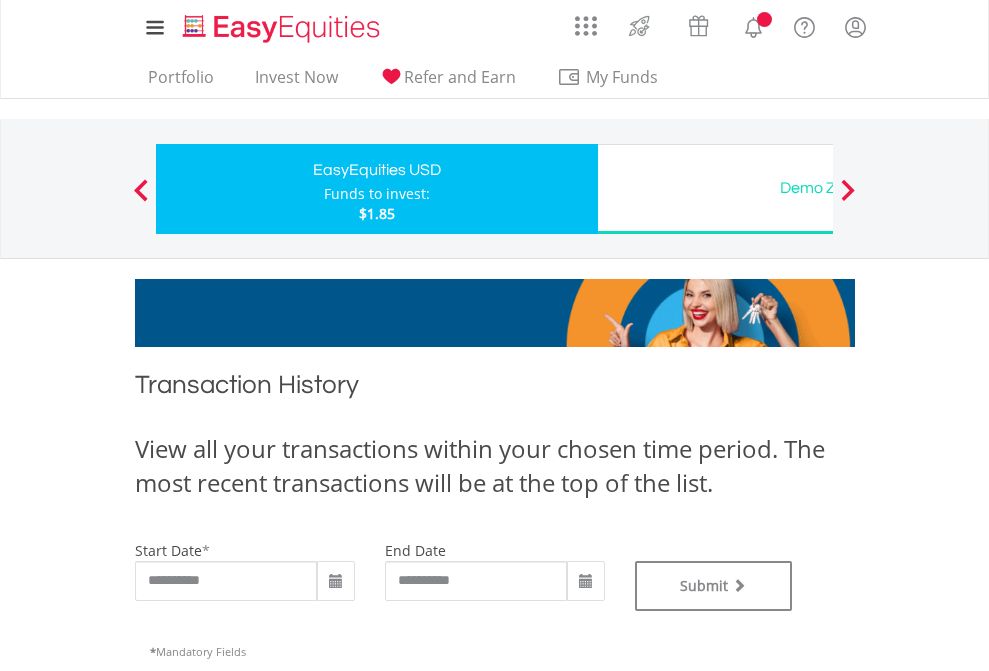 type on "**********" 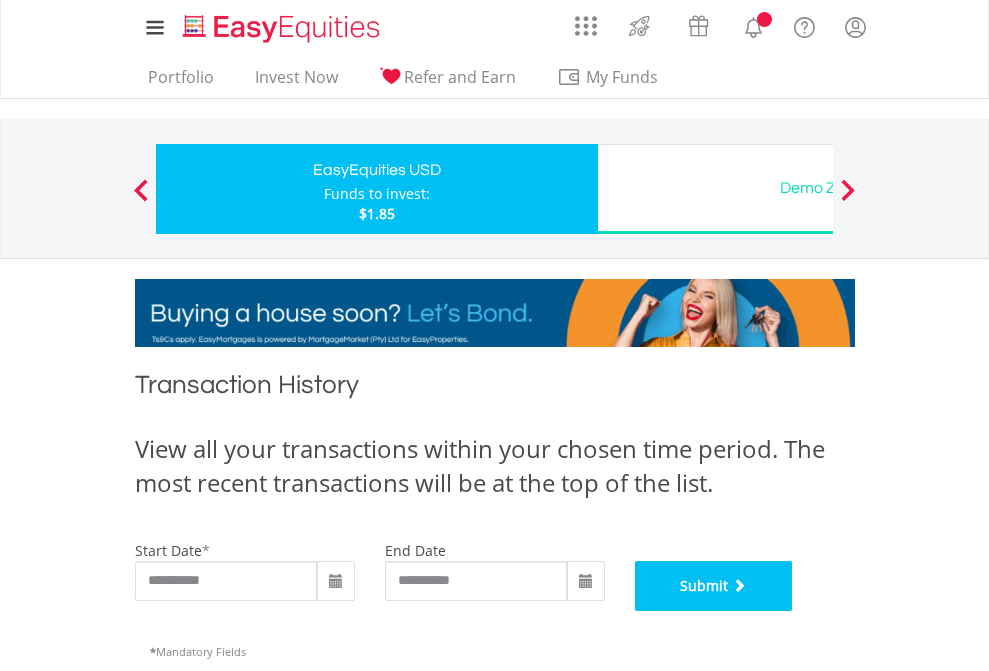 click on "Submit" at bounding box center (714, 586) 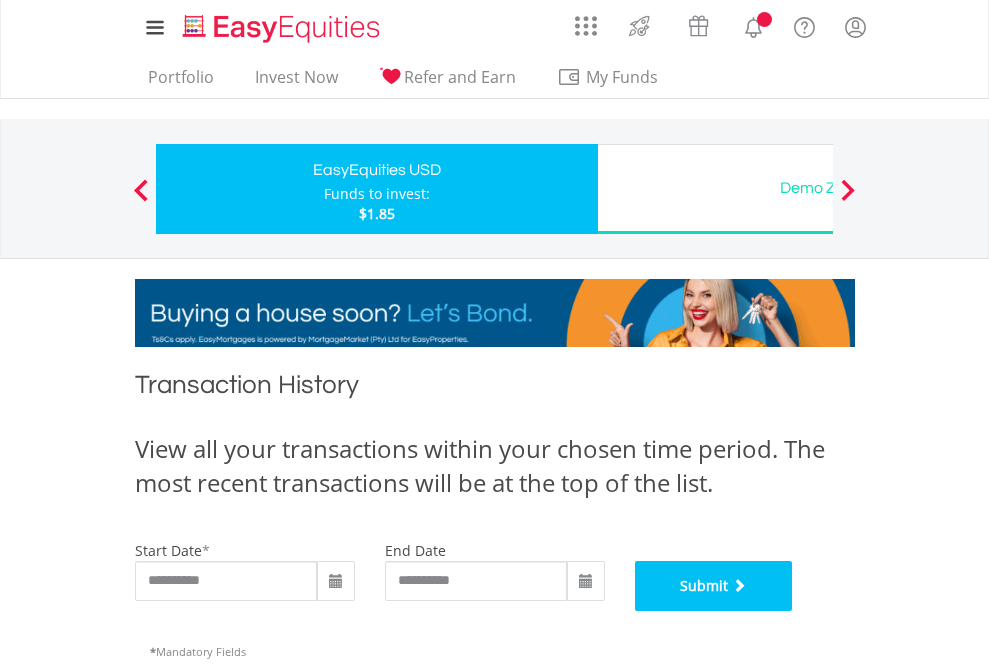 scroll, scrollTop: 811, scrollLeft: 0, axis: vertical 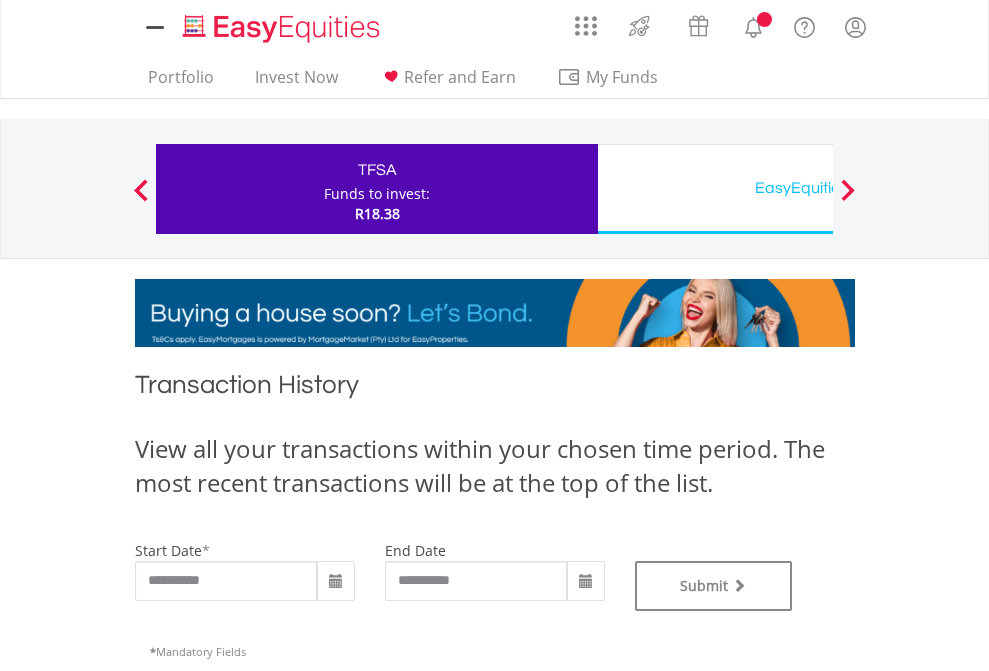 click on "EasyEquities USD" at bounding box center [818, 188] 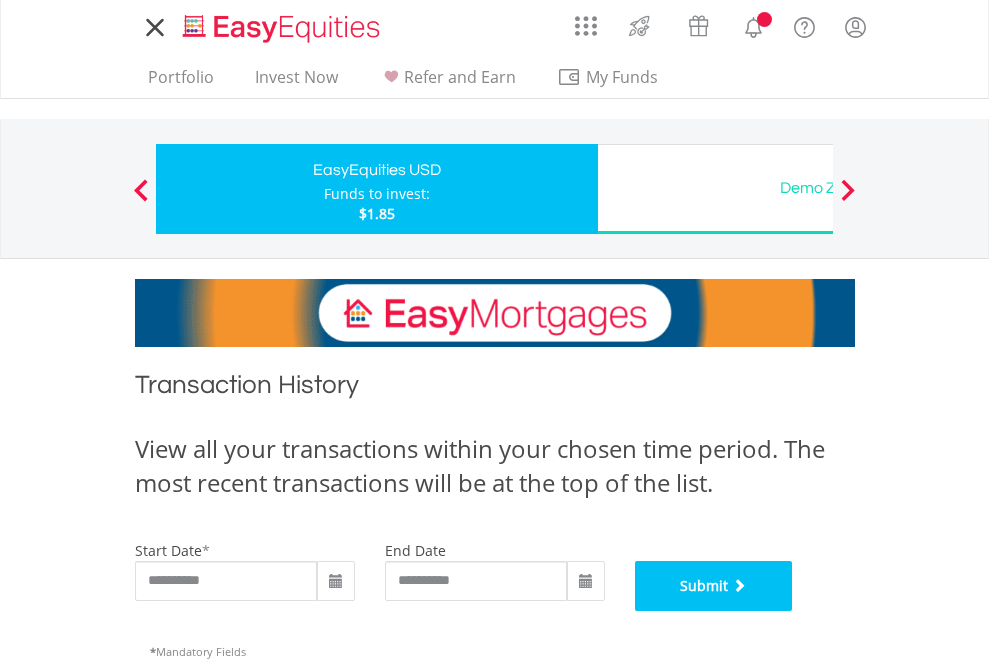 click on "Submit" at bounding box center (714, 586) 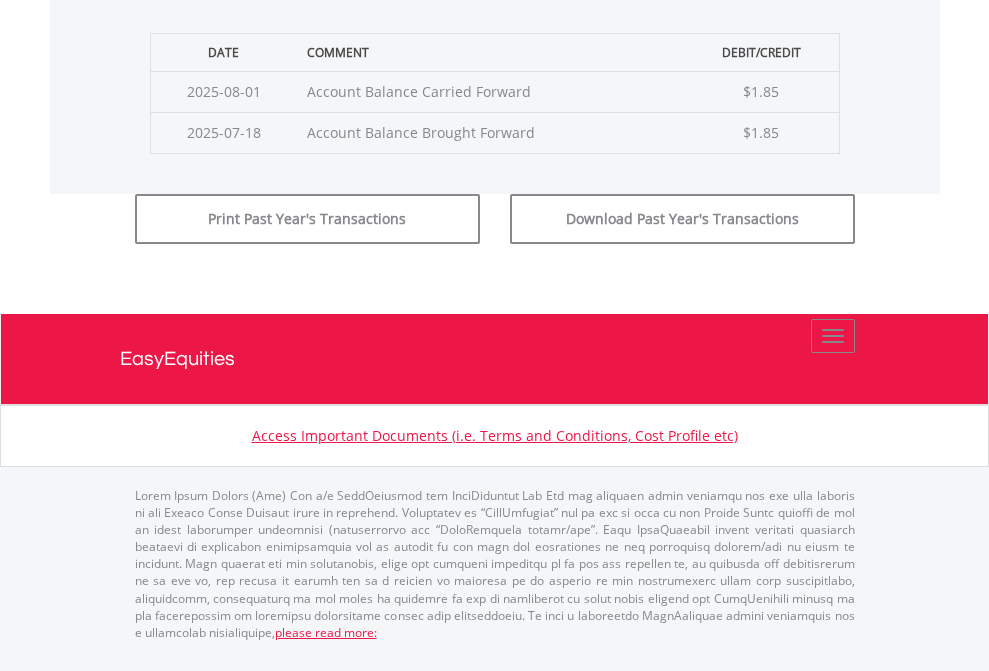 scroll, scrollTop: 811, scrollLeft: 0, axis: vertical 